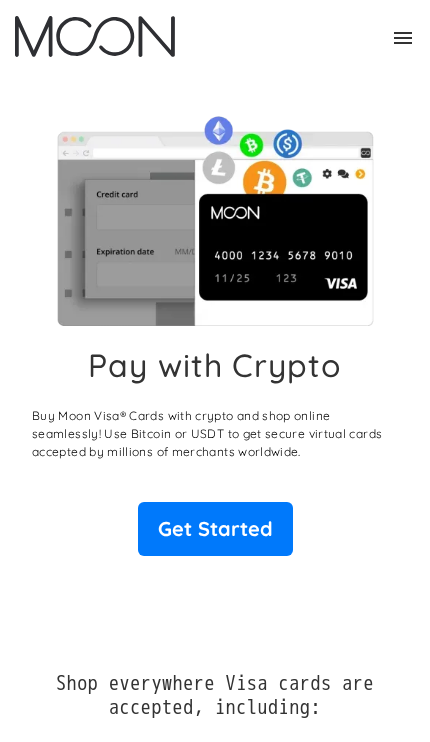click on "Get Started" at bounding box center (215, 529) 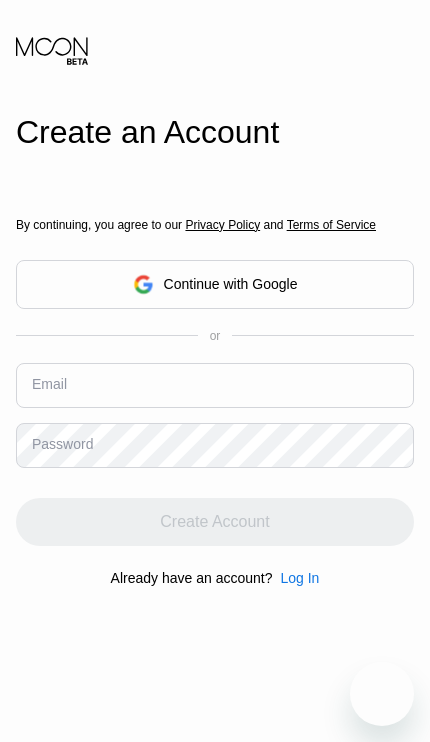 scroll, scrollTop: 0, scrollLeft: 0, axis: both 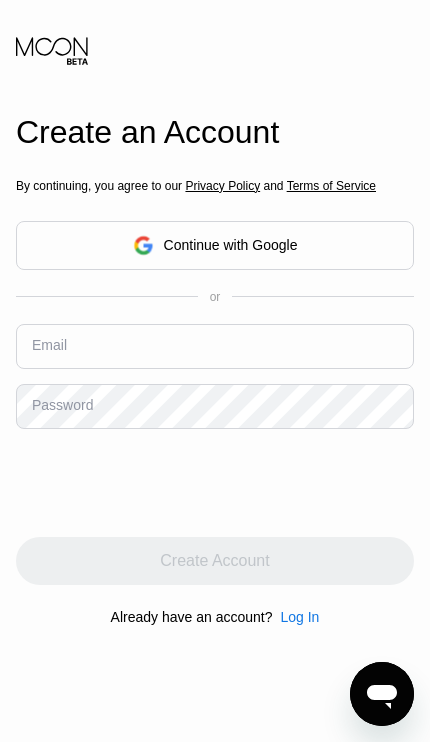 click at bounding box center (215, 346) 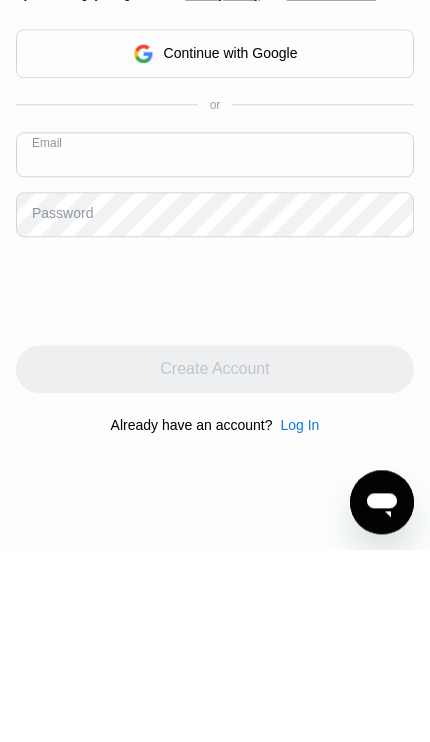 type on "[USERNAME]@example.com" 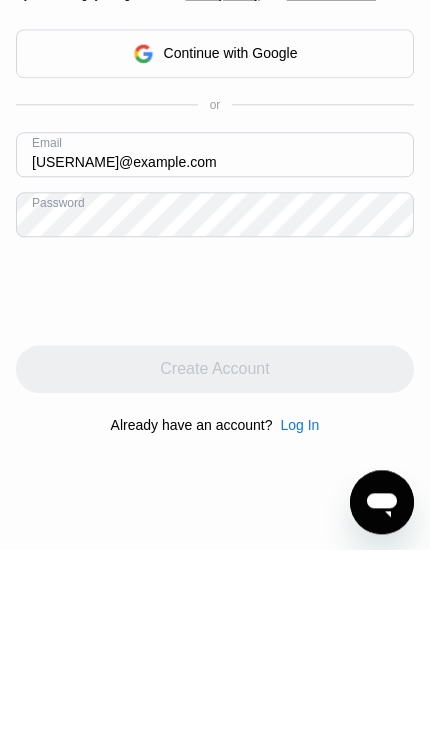 click on "Continue with Google" at bounding box center (215, 245) 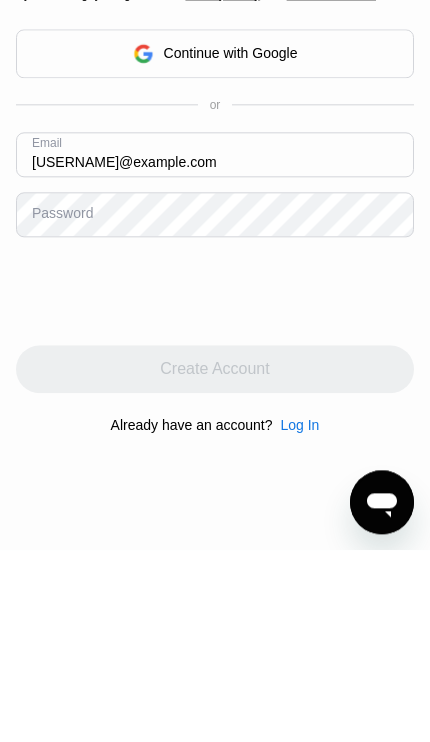 scroll, scrollTop: 192, scrollLeft: 0, axis: vertical 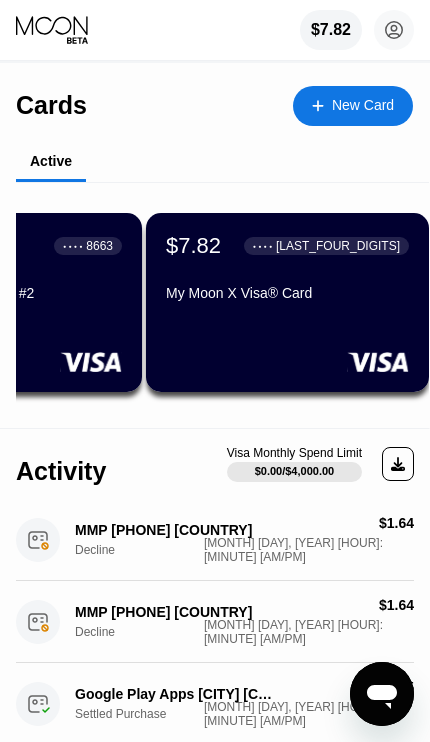 click at bounding box center [287, 362] 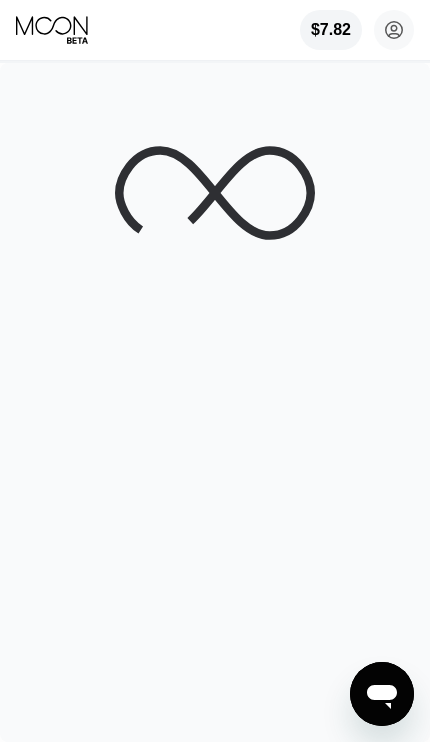 click at bounding box center [215, 402] 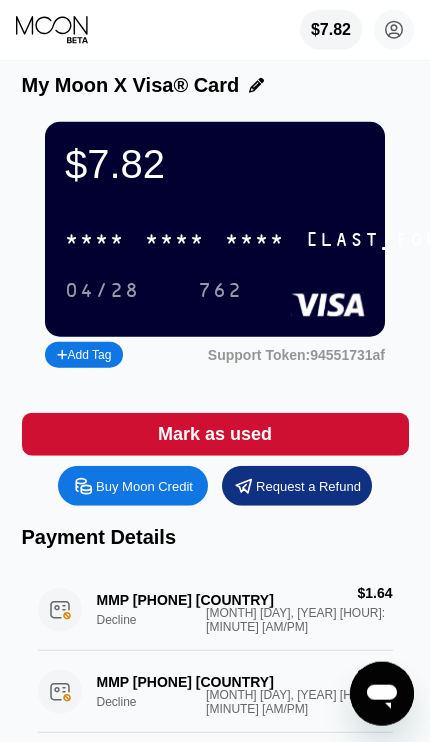 scroll, scrollTop: 0, scrollLeft: 0, axis: both 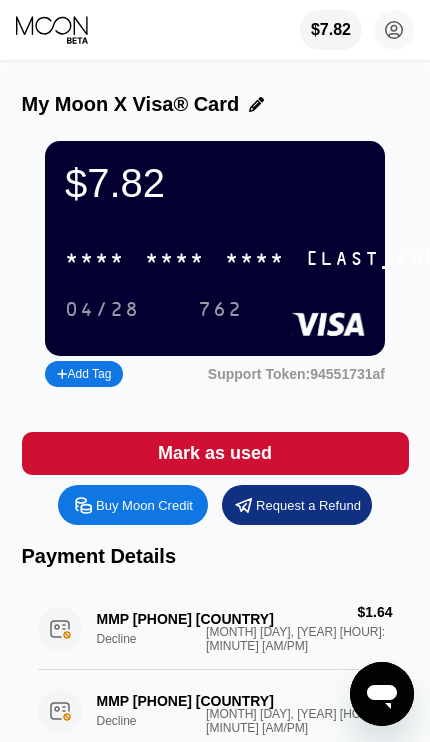 click on "* * * *" at bounding box center [95, 259] 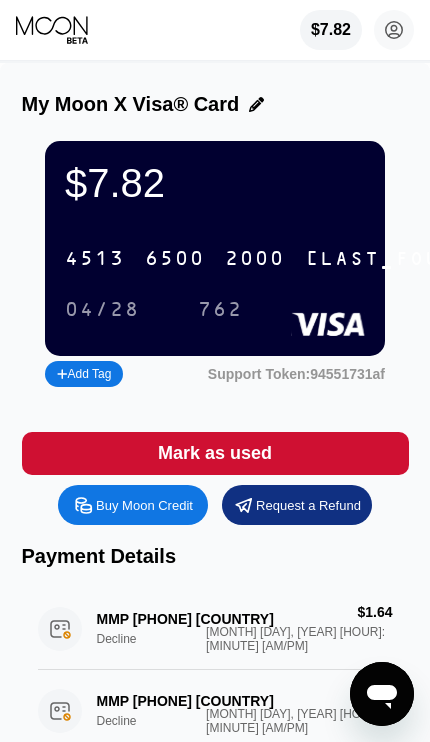click on "4513" at bounding box center (95, 259) 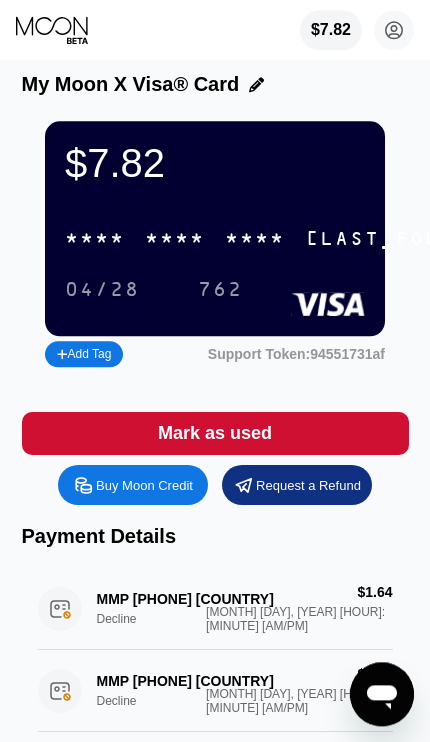 scroll, scrollTop: 0, scrollLeft: 0, axis: both 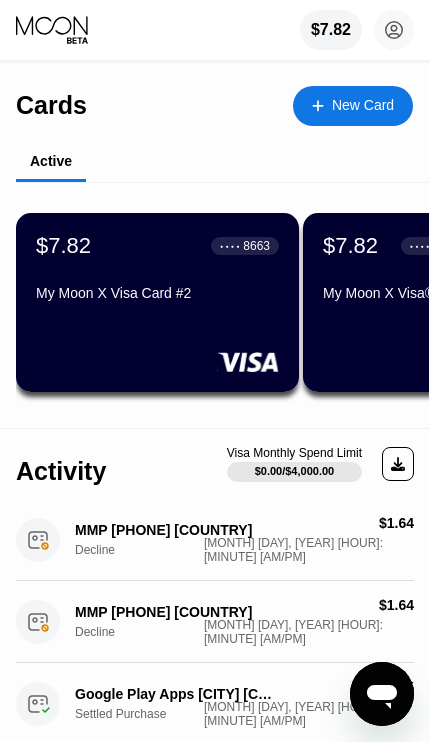 click at bounding box center (157, 362) 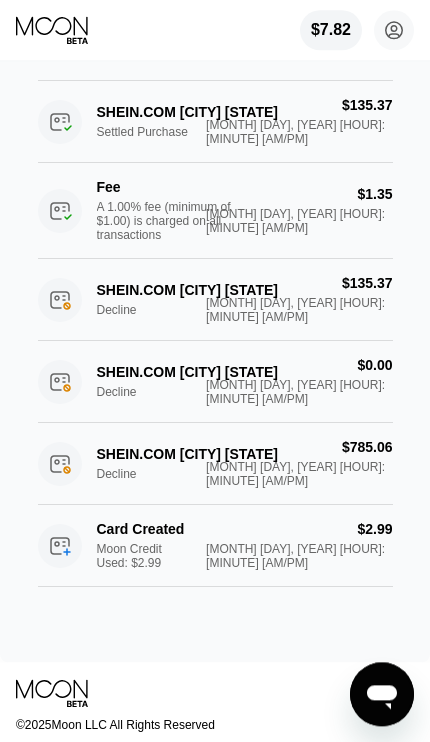 scroll, scrollTop: 680, scrollLeft: 0, axis: vertical 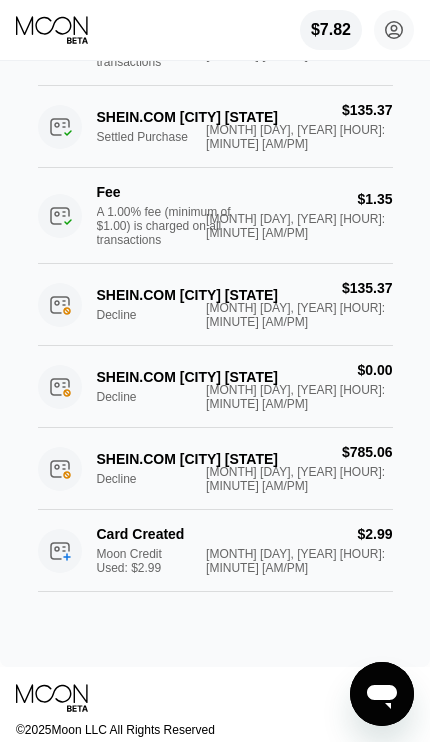 click on "SHEIN.COM                MIDVIEW CITY SG Decline $785.06 May 29, 2025 11:12 PM" at bounding box center (215, 469) 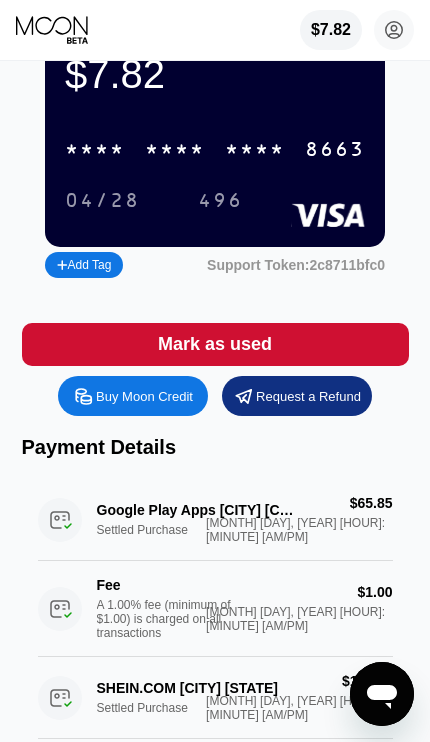 scroll, scrollTop: 0, scrollLeft: 0, axis: both 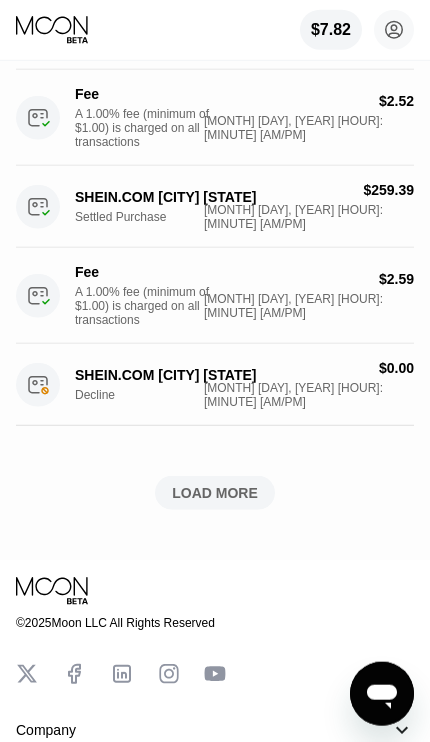 click on "LOAD MORE" at bounding box center [215, 493] 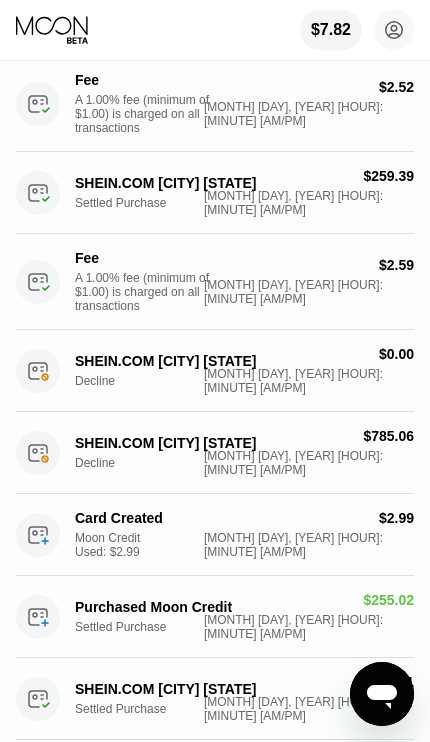scroll, scrollTop: 1553, scrollLeft: 0, axis: vertical 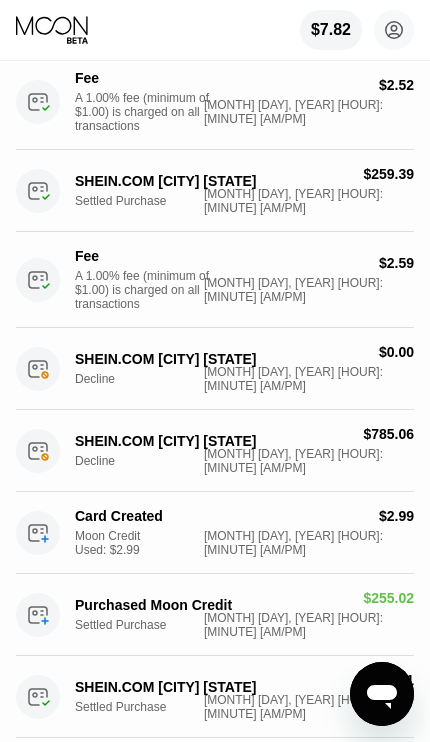 click on "$785.06 May 29, 2025 11:12 PM" at bounding box center [309, 450] 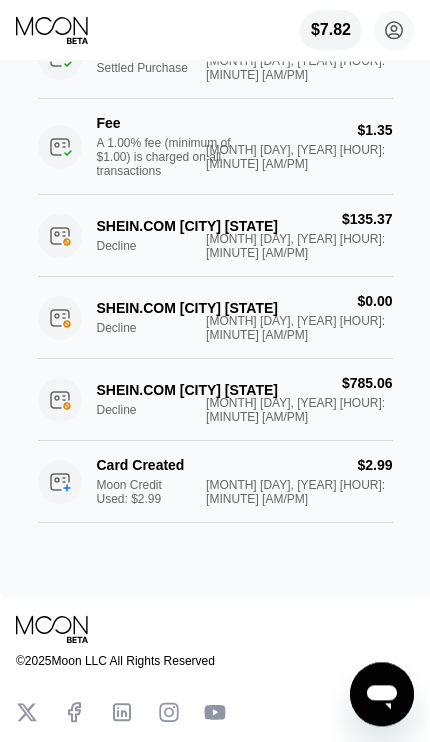 scroll, scrollTop: 754, scrollLeft: 0, axis: vertical 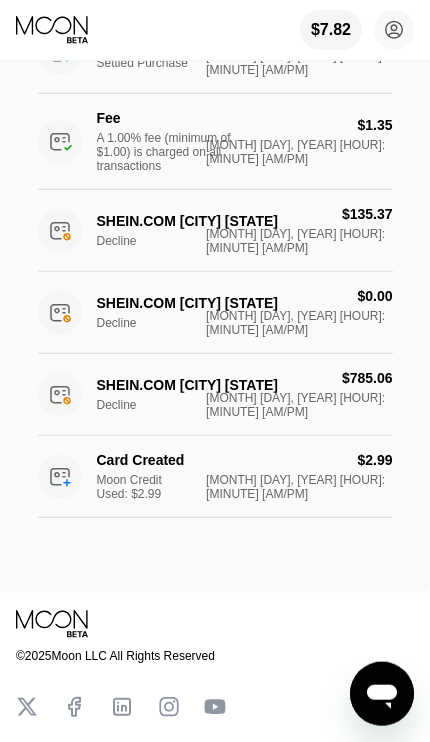 click on "SHEIN.COM                MIDVIEW CITY SG Decline $785.06 May 29, 2025 11:12 PM" at bounding box center (215, 395) 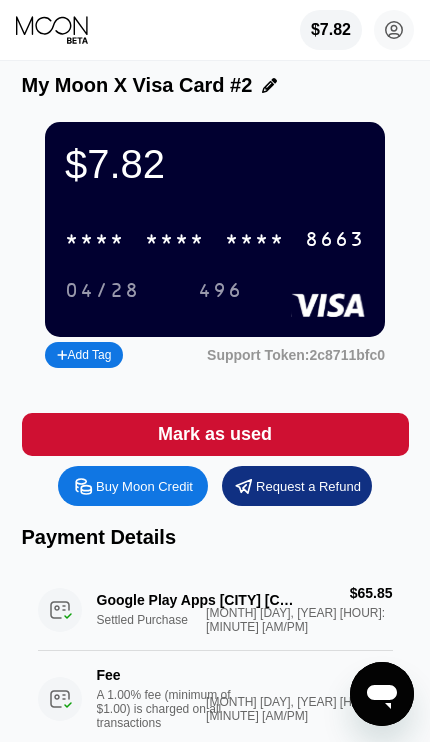 scroll, scrollTop: 0, scrollLeft: 0, axis: both 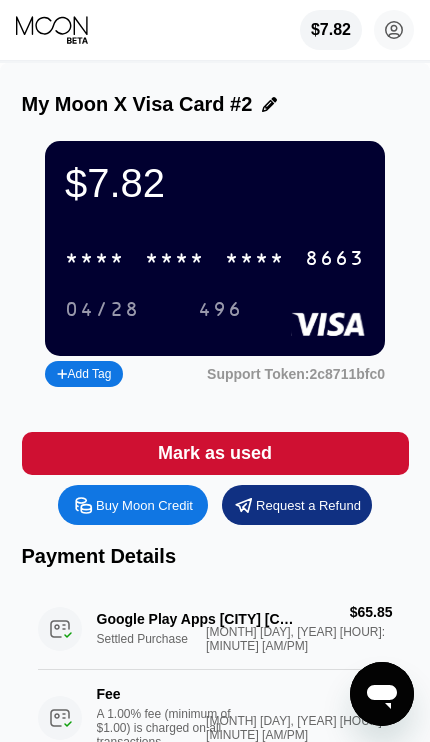 click 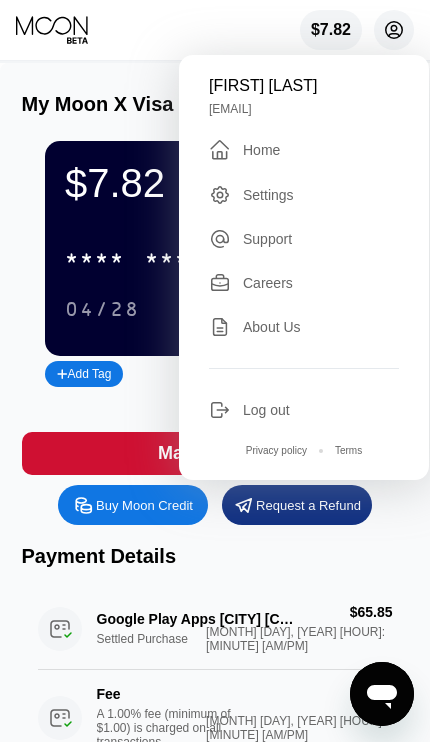 click on " Home" at bounding box center [304, 150] 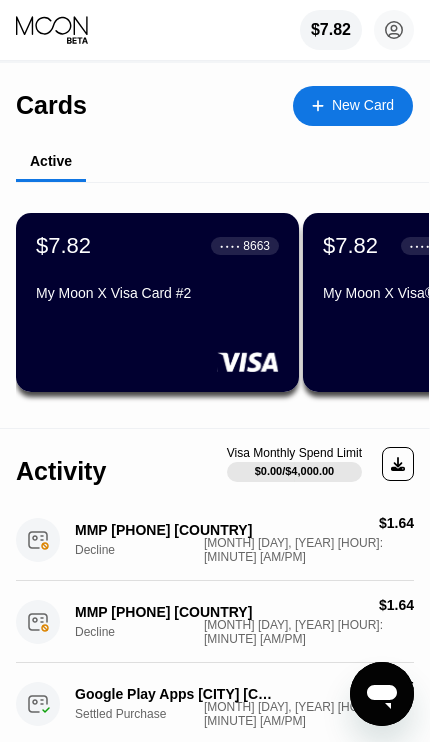 click on "● ● ● ● 8663" at bounding box center [245, 246] 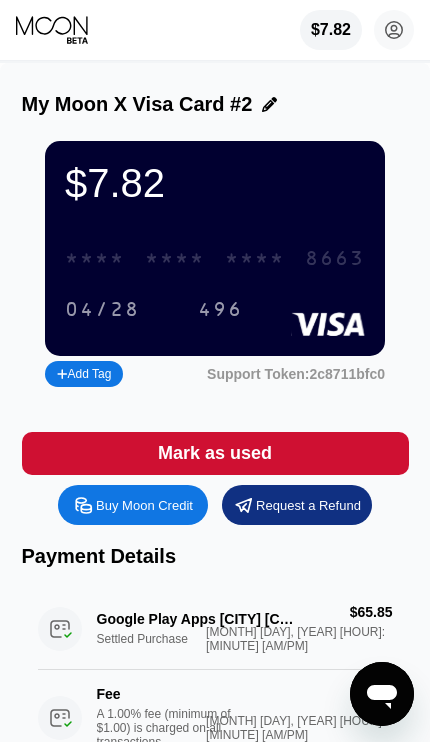 click on "* * * * * * * * * * * * 8663" at bounding box center (215, 258) 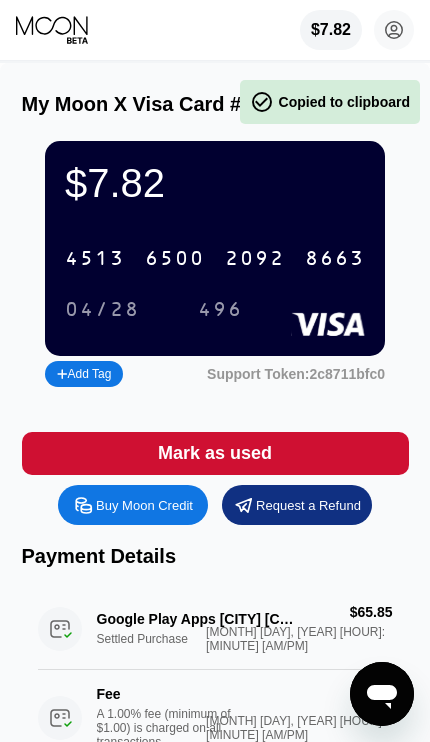 click 